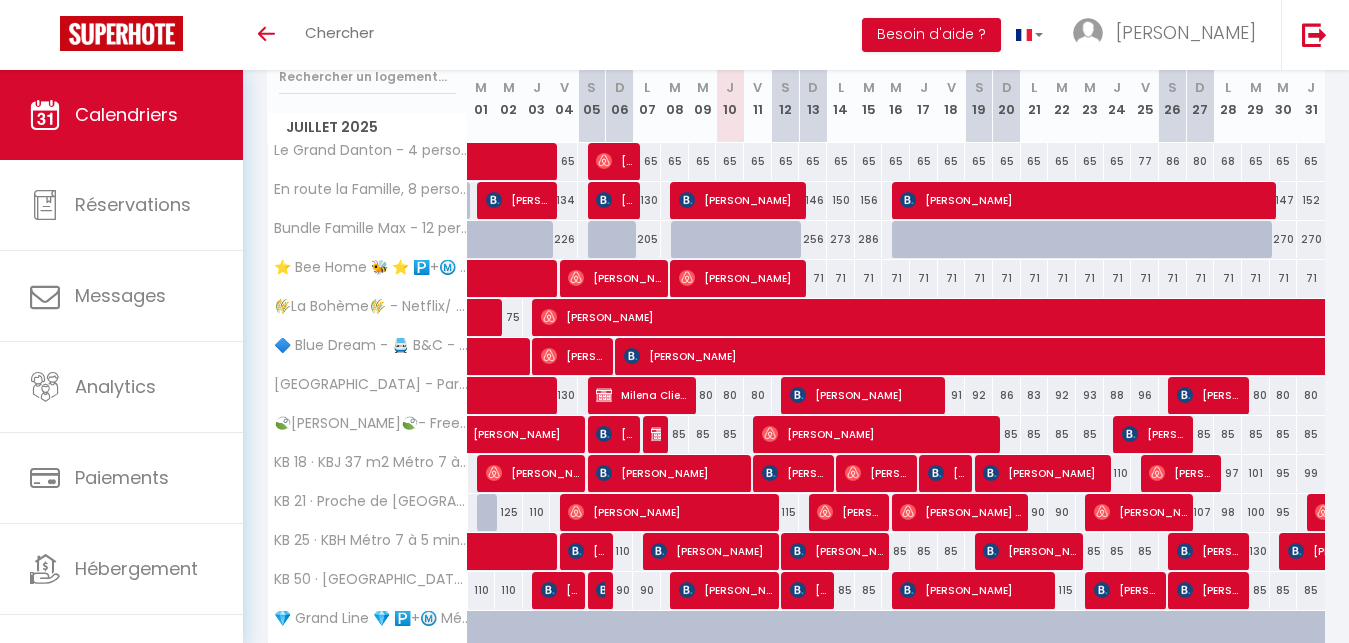 scroll, scrollTop: 0, scrollLeft: 0, axis: both 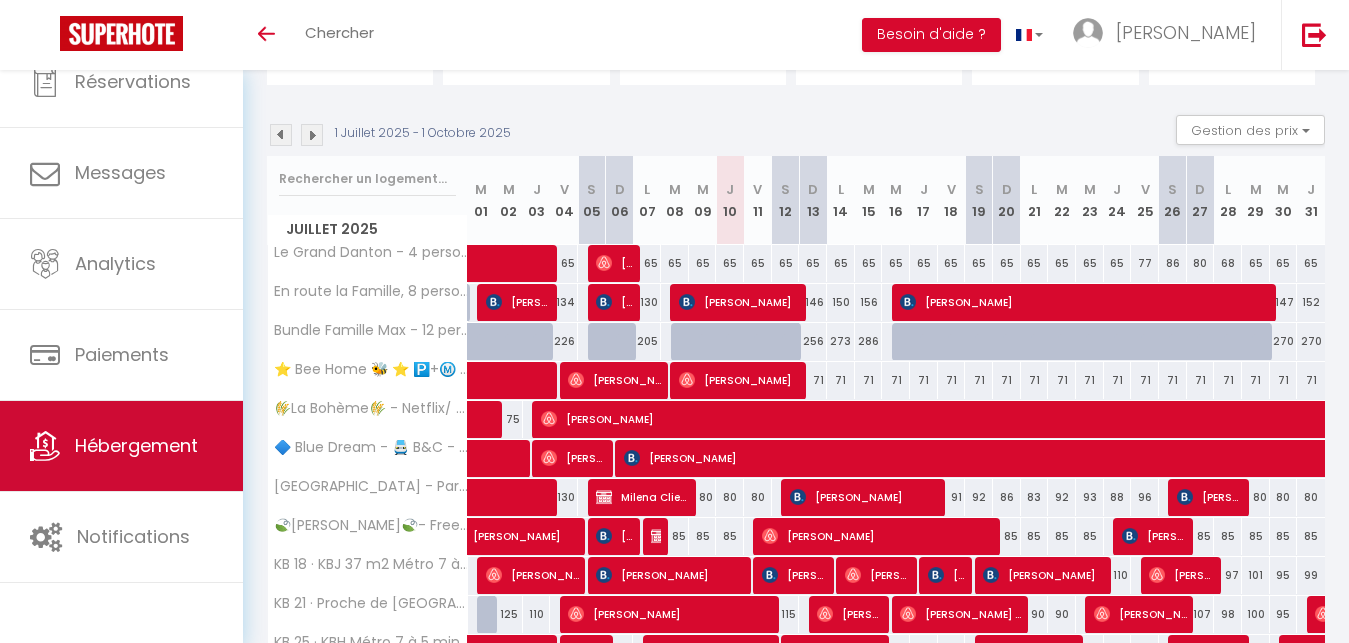 click on "Hébergement" at bounding box center (136, 445) 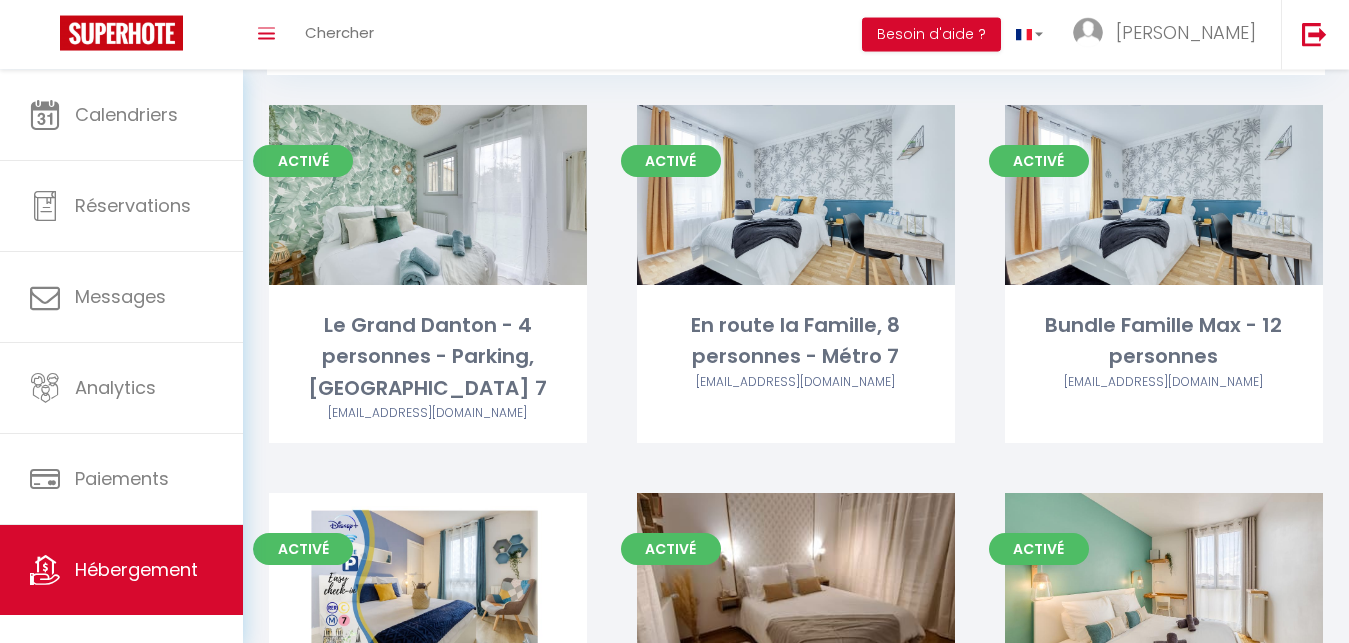 scroll, scrollTop: 0, scrollLeft: 0, axis: both 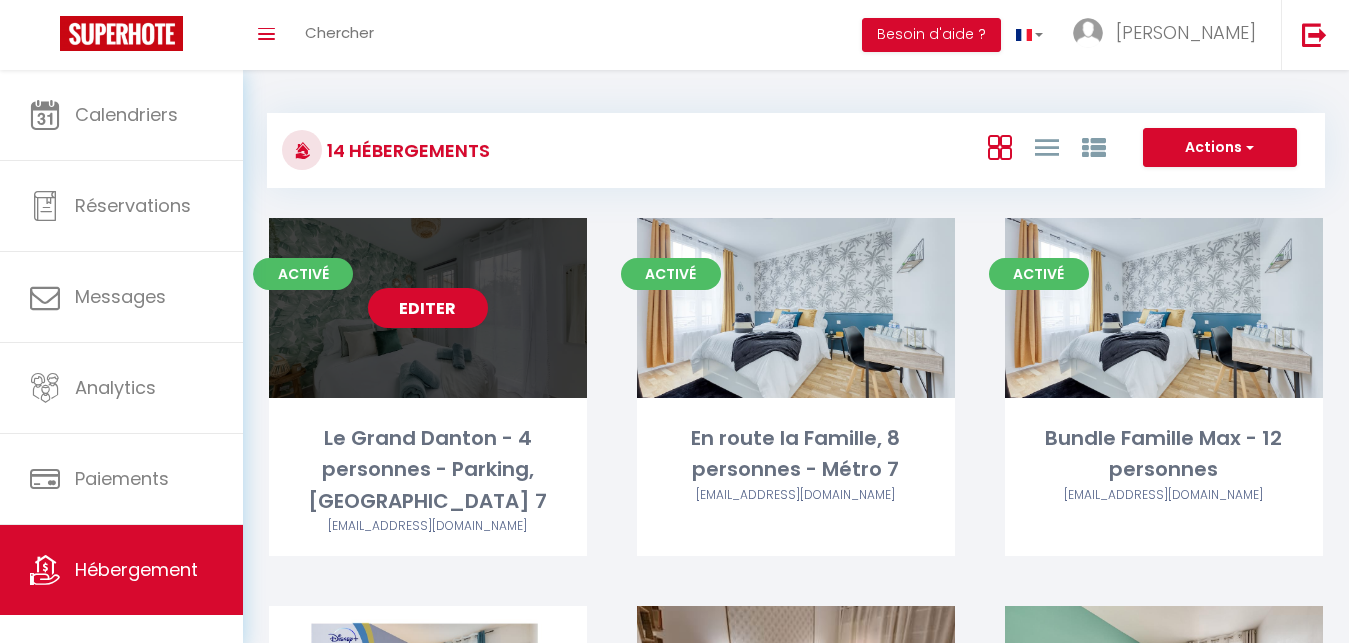 click on "Editer" at bounding box center [428, 308] 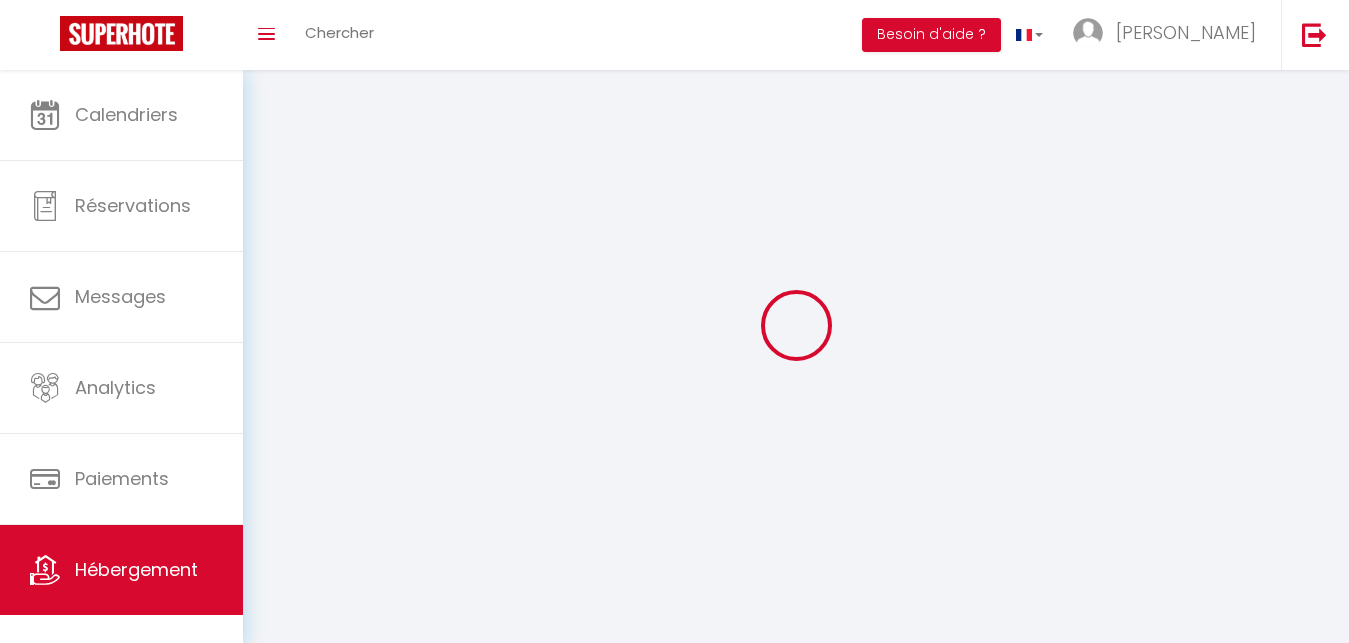 select on "1" 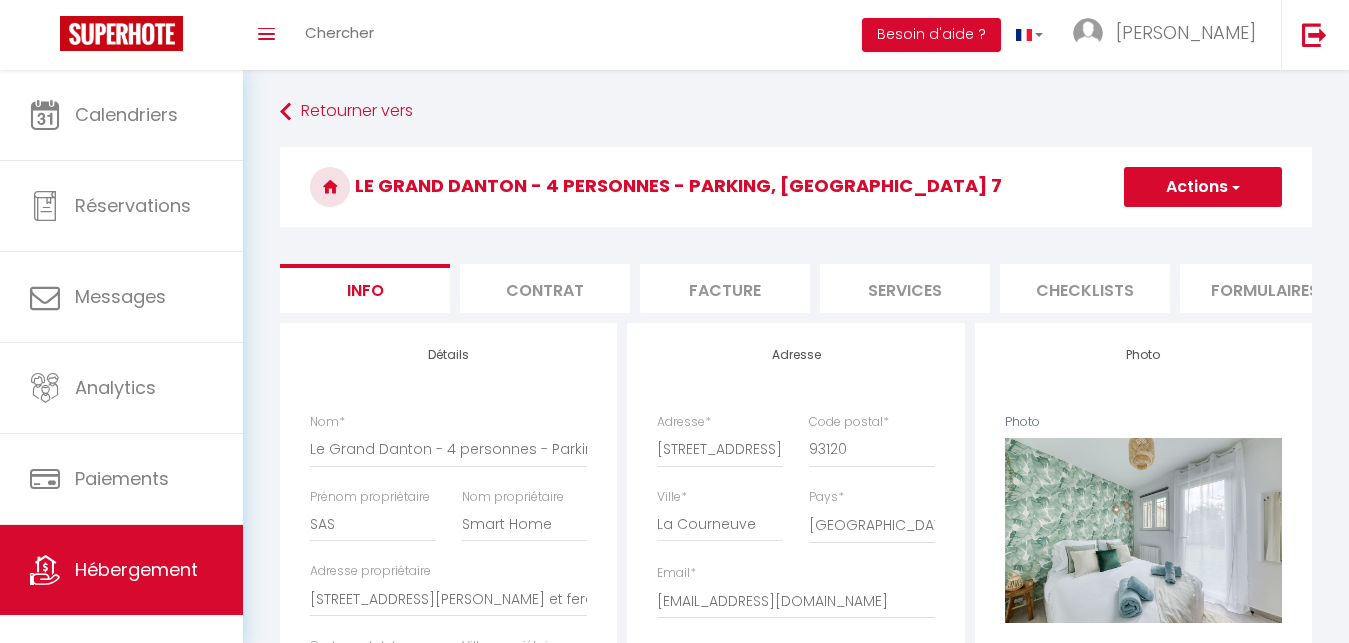 select 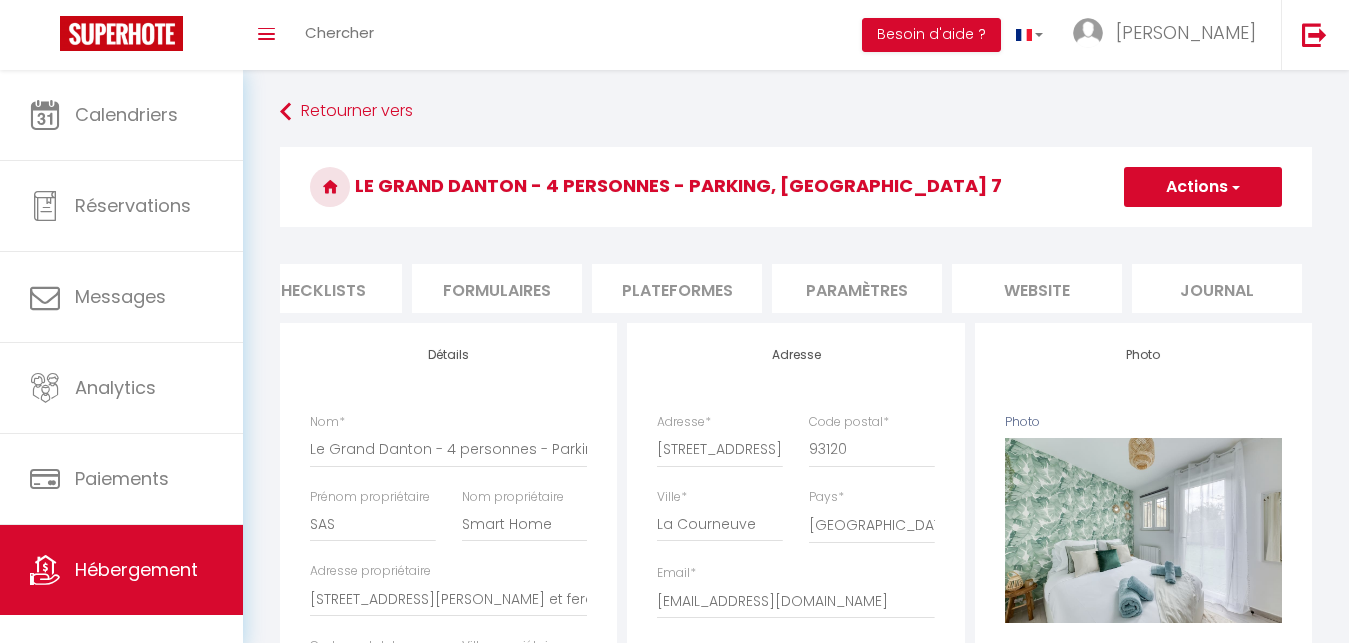 click on "Plateformes" at bounding box center (677, 288) 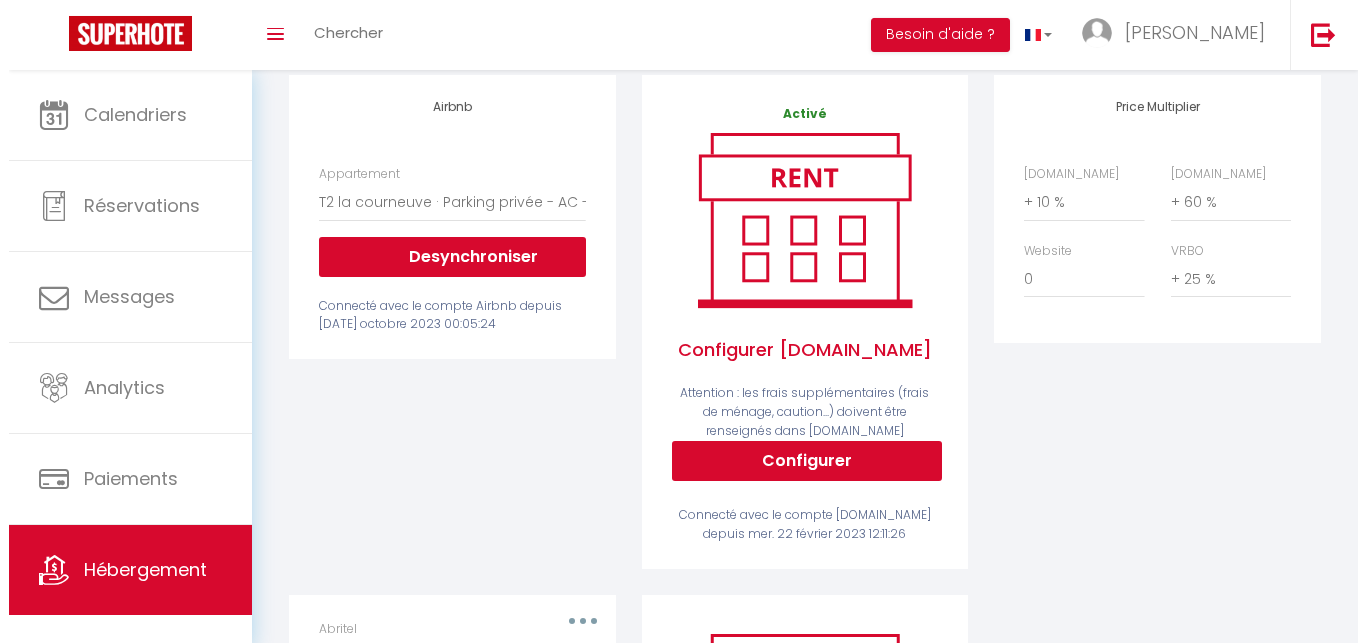 scroll, scrollTop: 141, scrollLeft: 0, axis: vertical 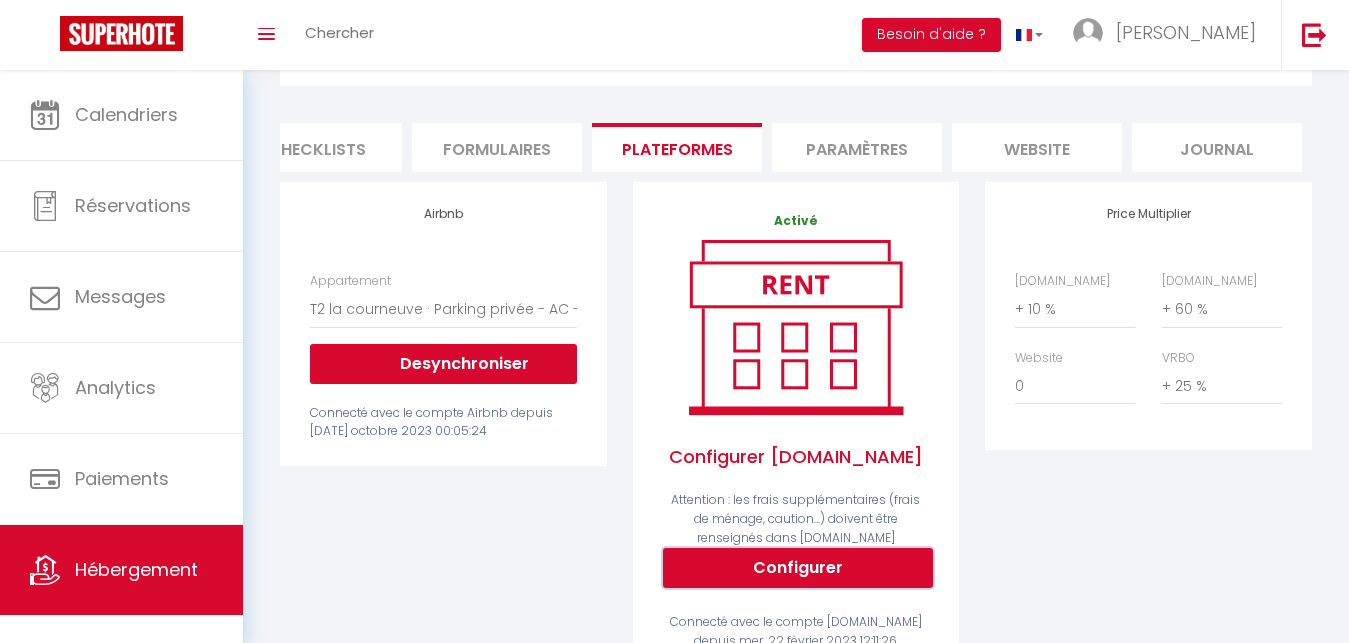 click on "Configurer" at bounding box center [798, 568] 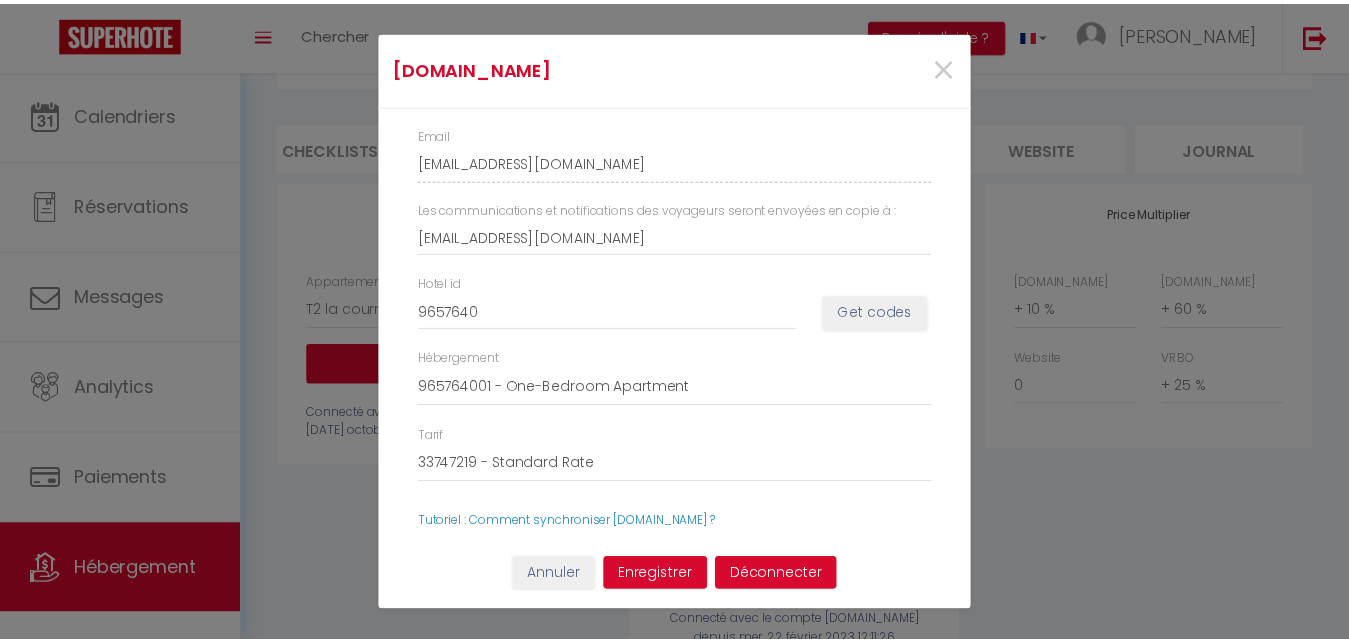 scroll, scrollTop: 0, scrollLeft: 751, axis: horizontal 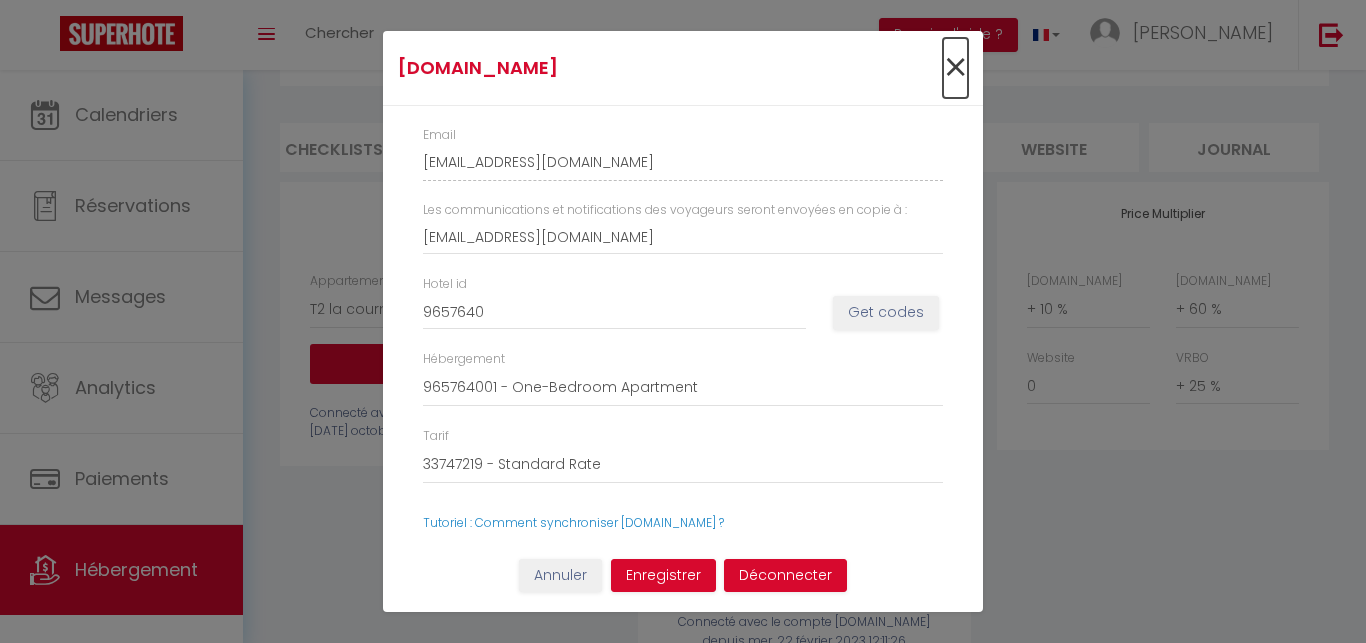 click on "×" at bounding box center [955, 68] 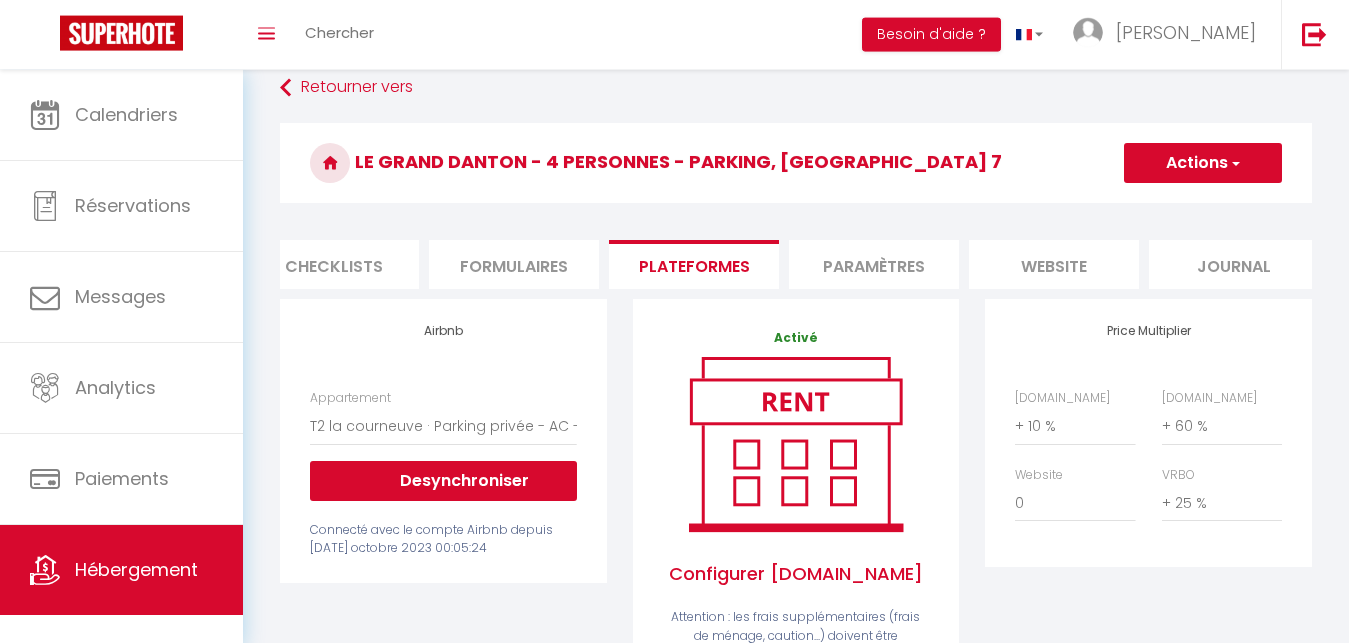 scroll, scrollTop: 0, scrollLeft: 0, axis: both 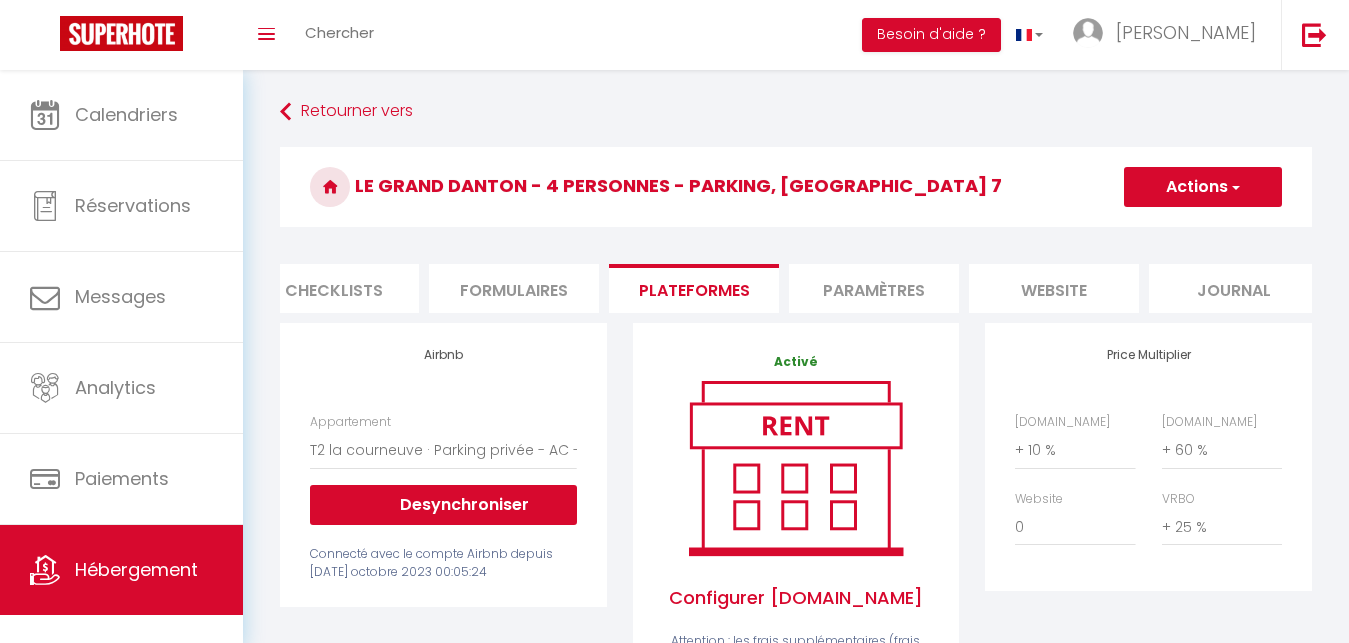 click on "Le Grand Danton - 4 personnes - Parking, [GEOGRAPHIC_DATA] 7" at bounding box center (796, 187) 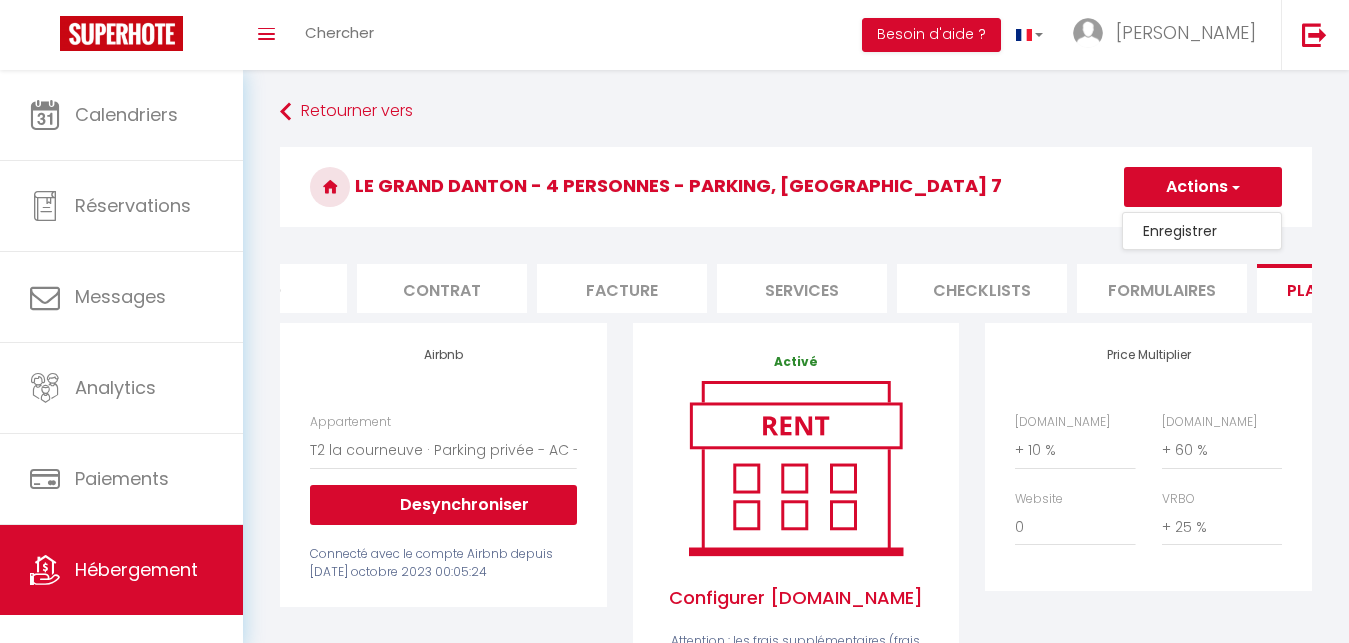 scroll, scrollTop: 0, scrollLeft: 0, axis: both 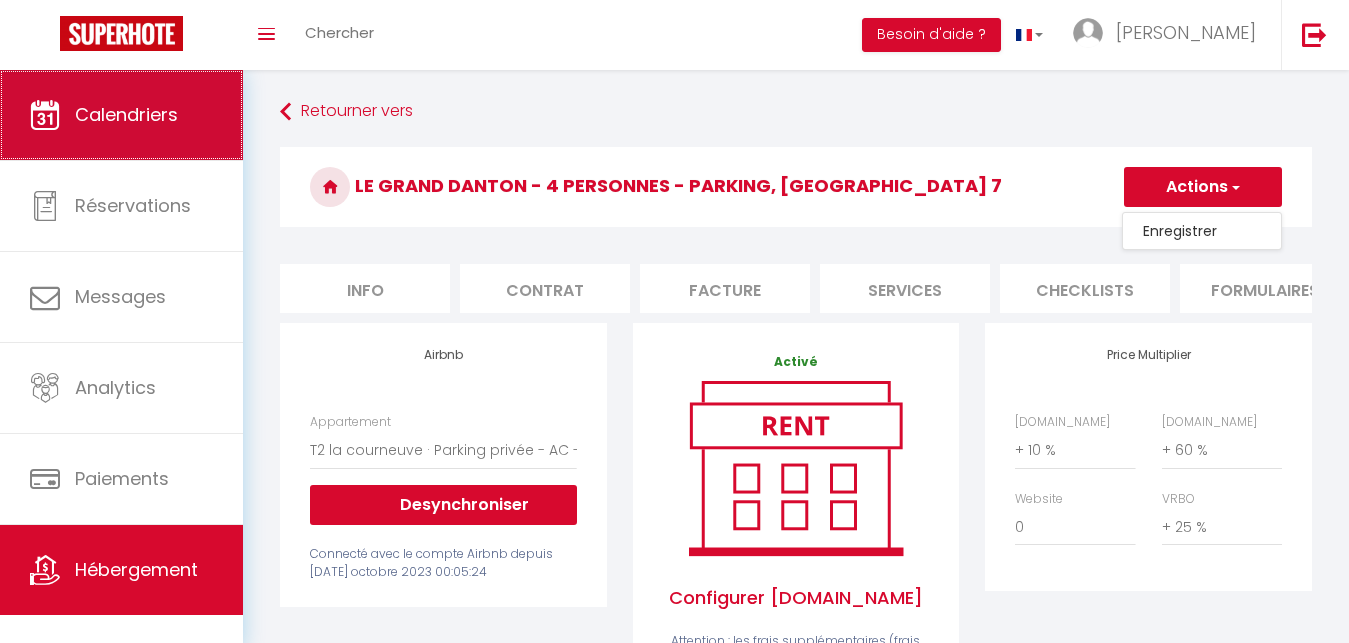 click on "Calendriers" at bounding box center (126, 114) 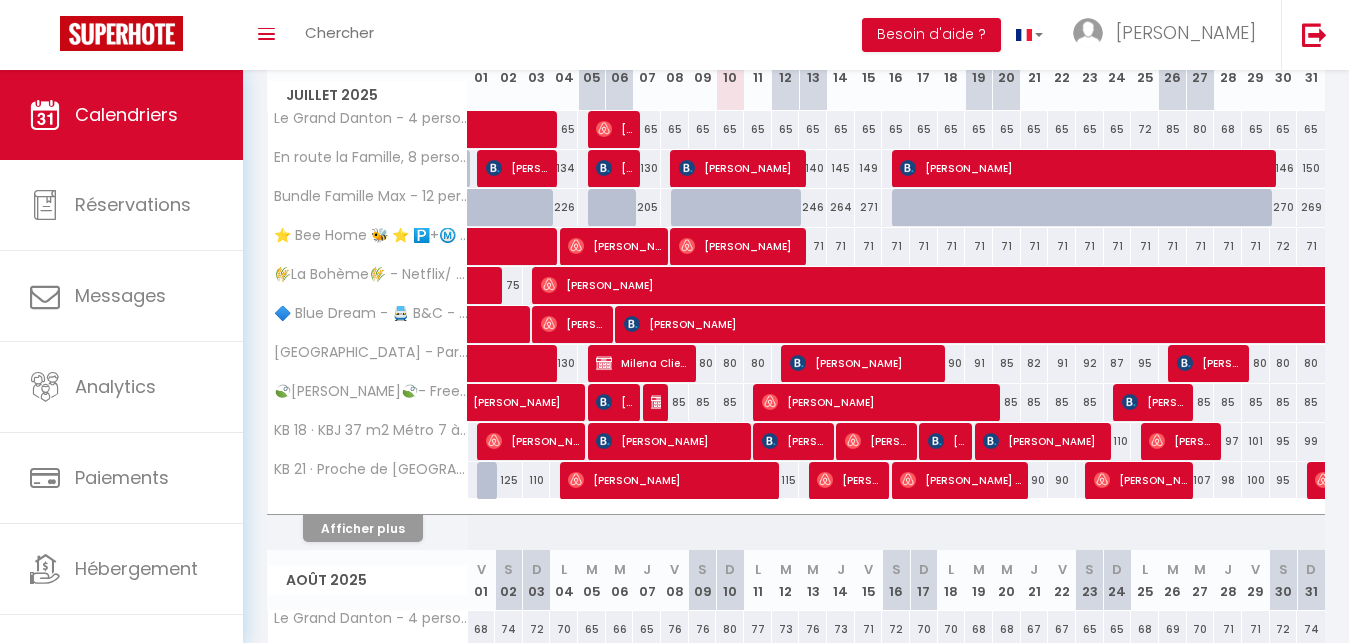 scroll, scrollTop: 204, scrollLeft: 0, axis: vertical 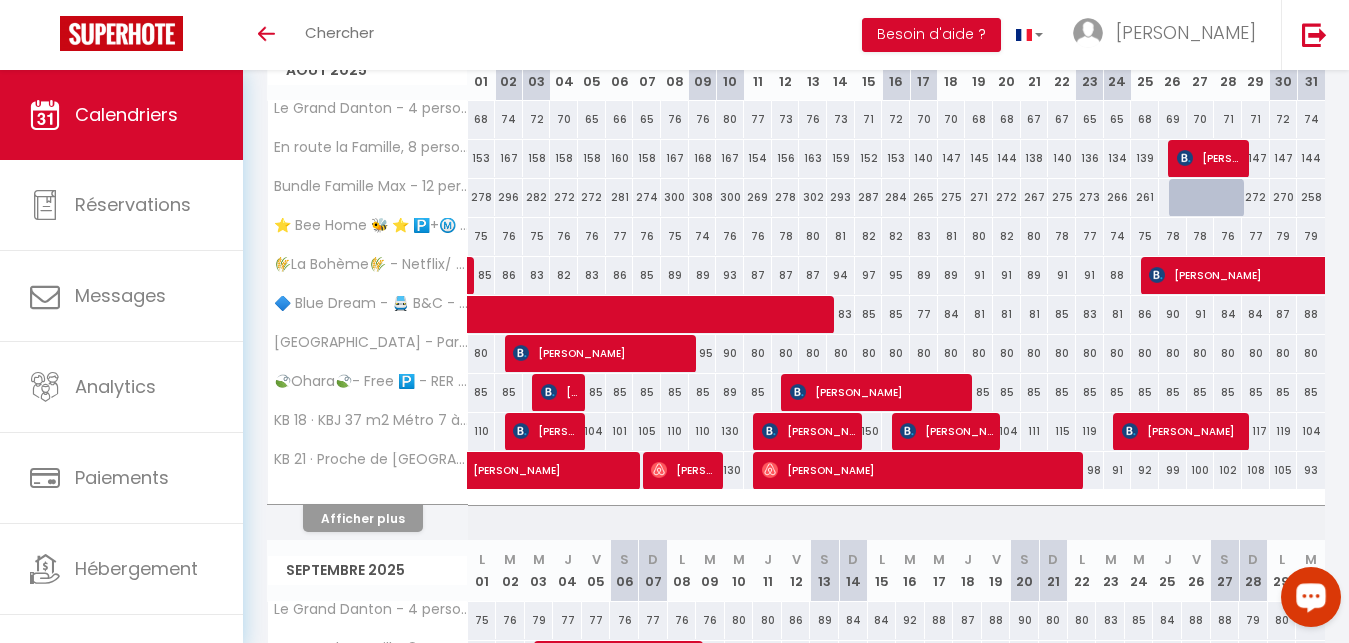 click at bounding box center [1311, 596] 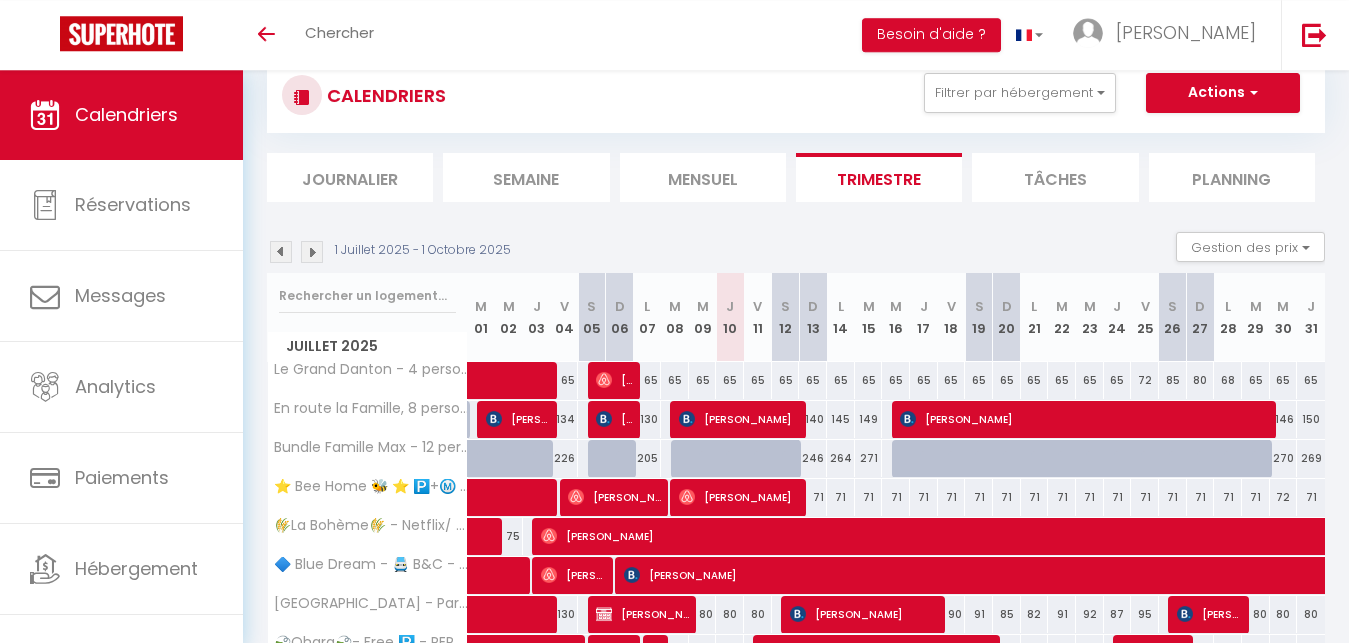 scroll, scrollTop: 102, scrollLeft: 0, axis: vertical 